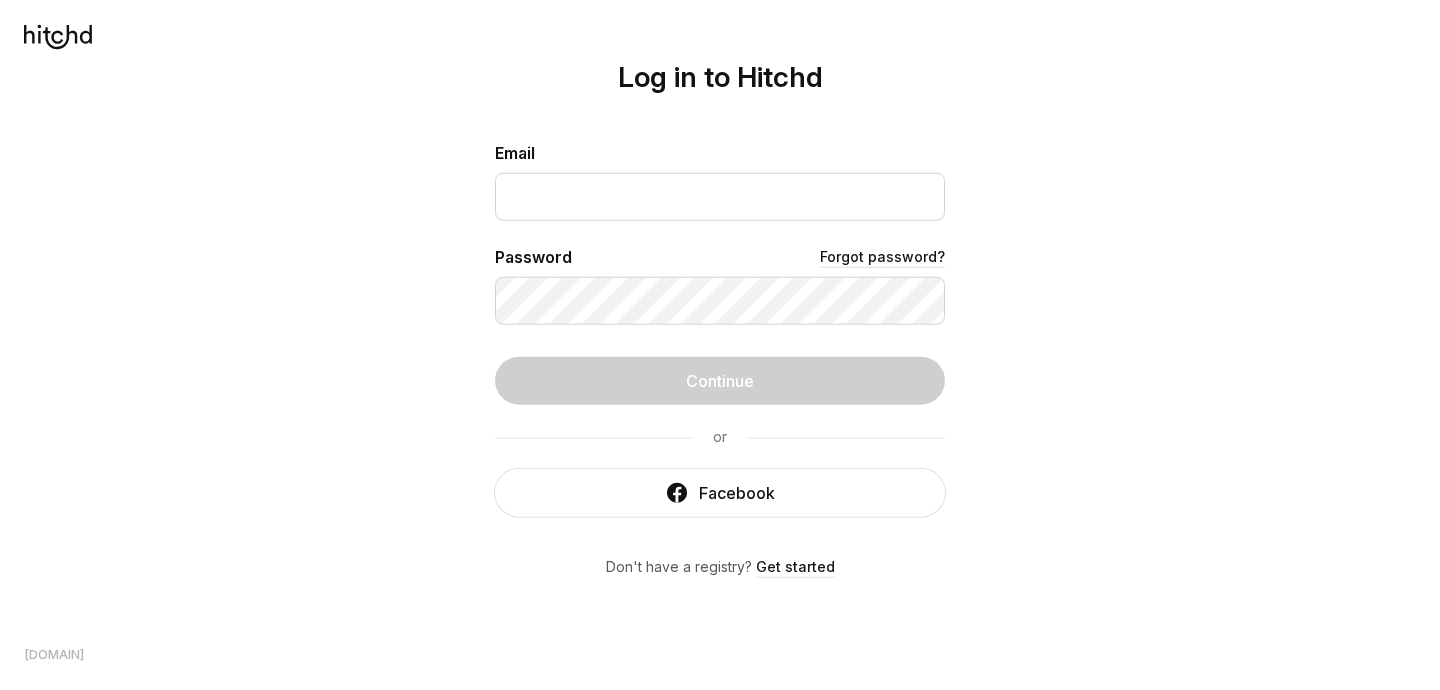 scroll, scrollTop: 0, scrollLeft: 0, axis: both 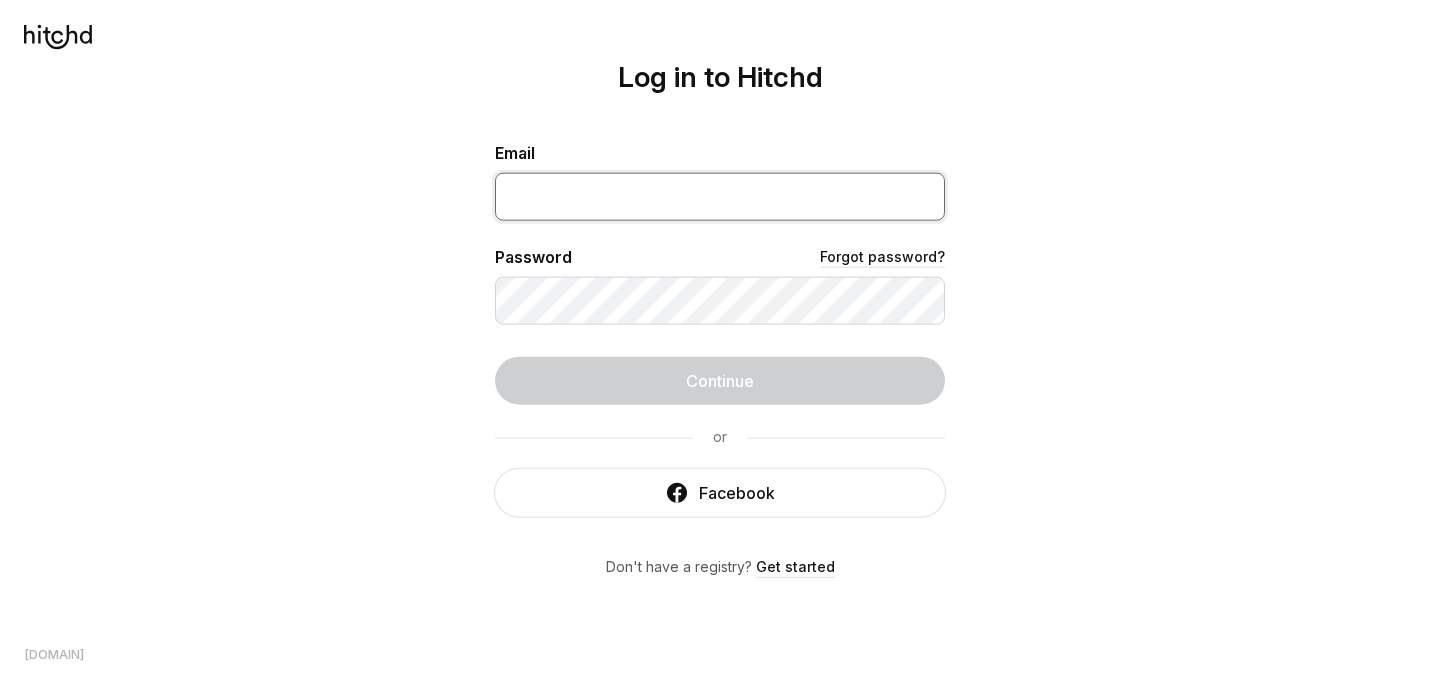click at bounding box center (720, 197) 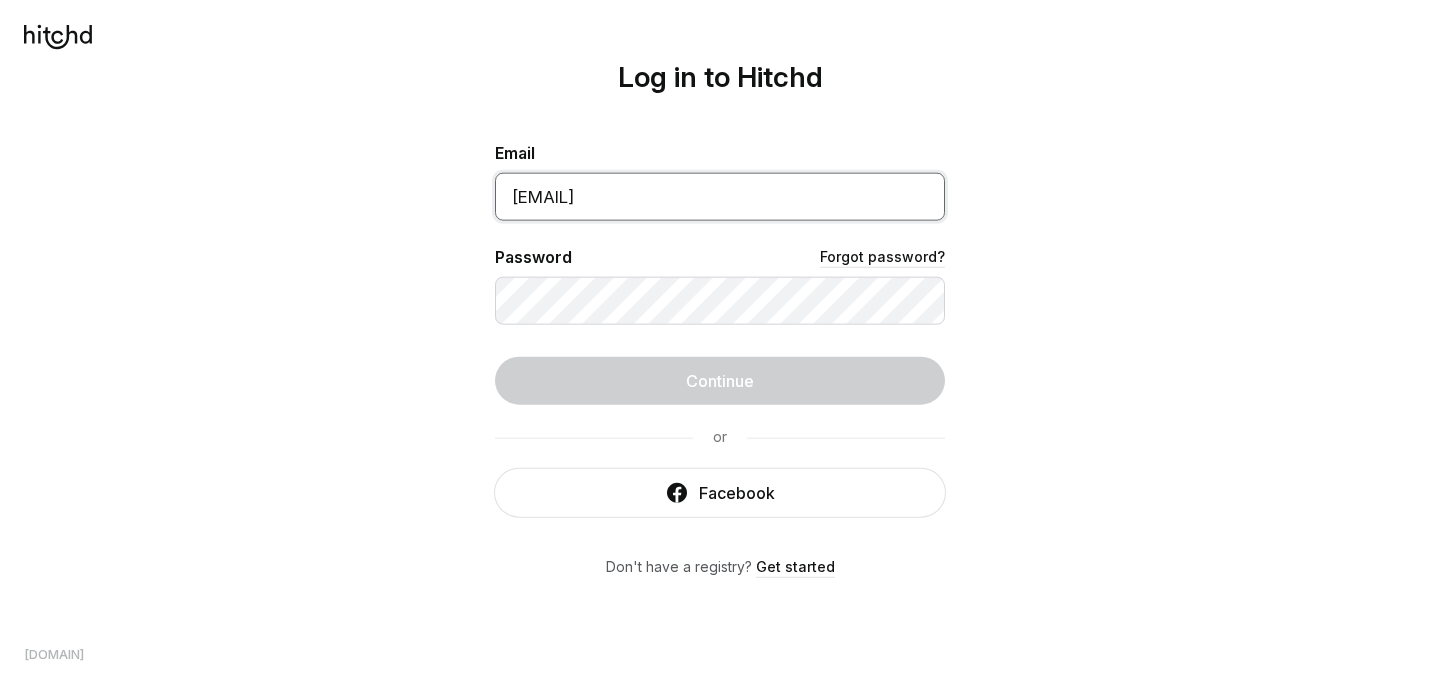 type on "[EMAIL]" 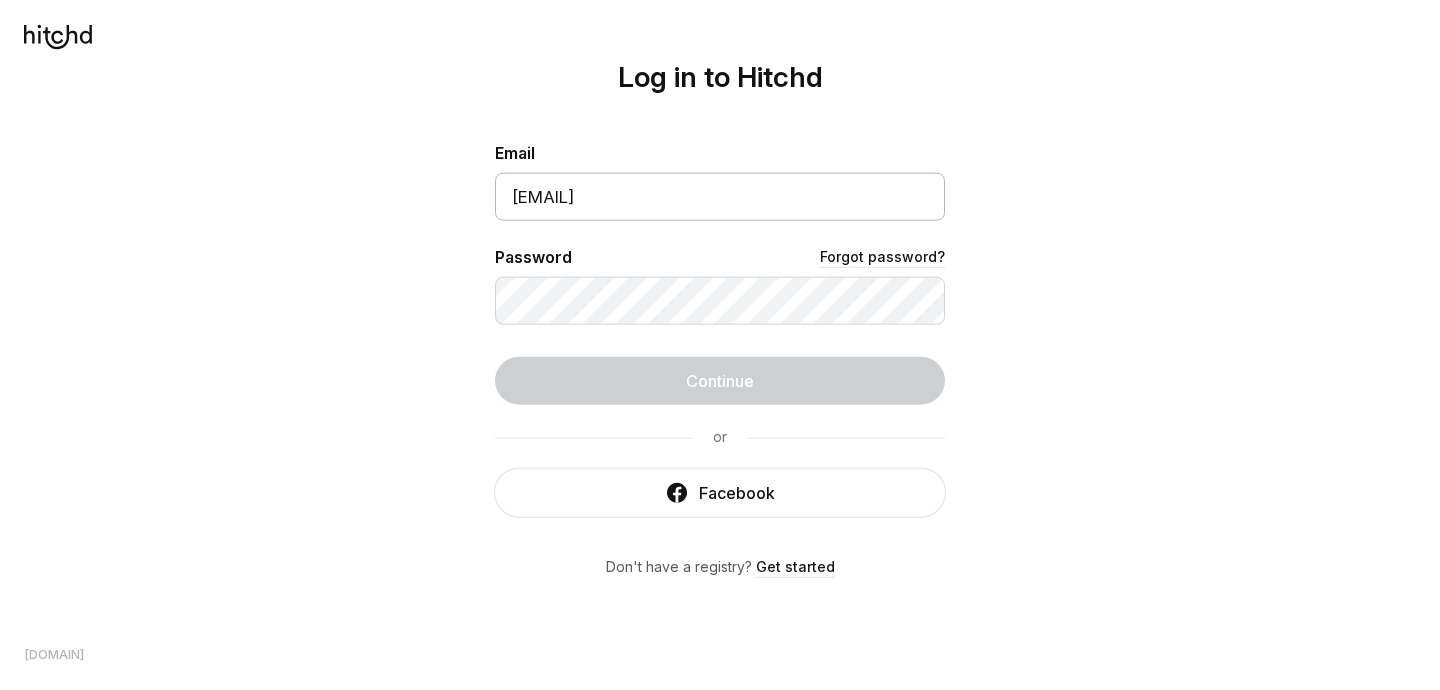 click on "Forgot password?" at bounding box center (882, 257) 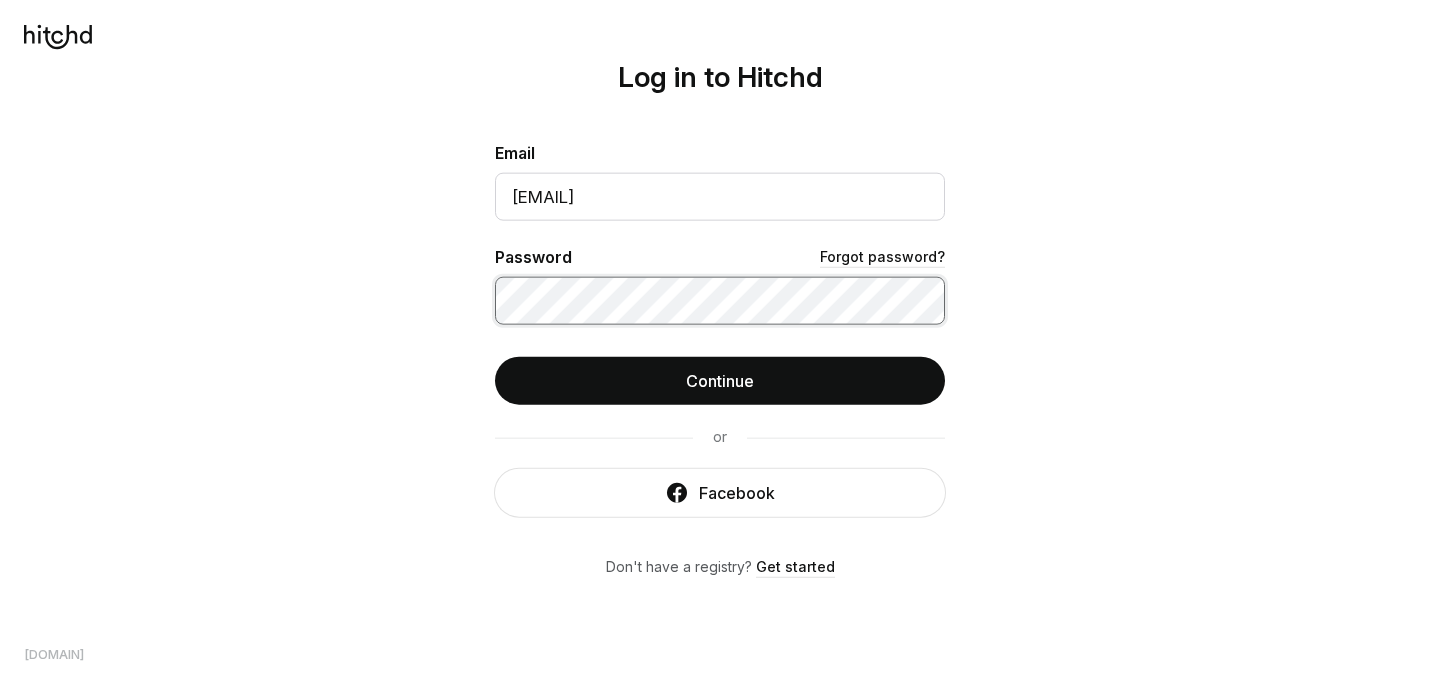 click on "Continue" at bounding box center [720, 381] 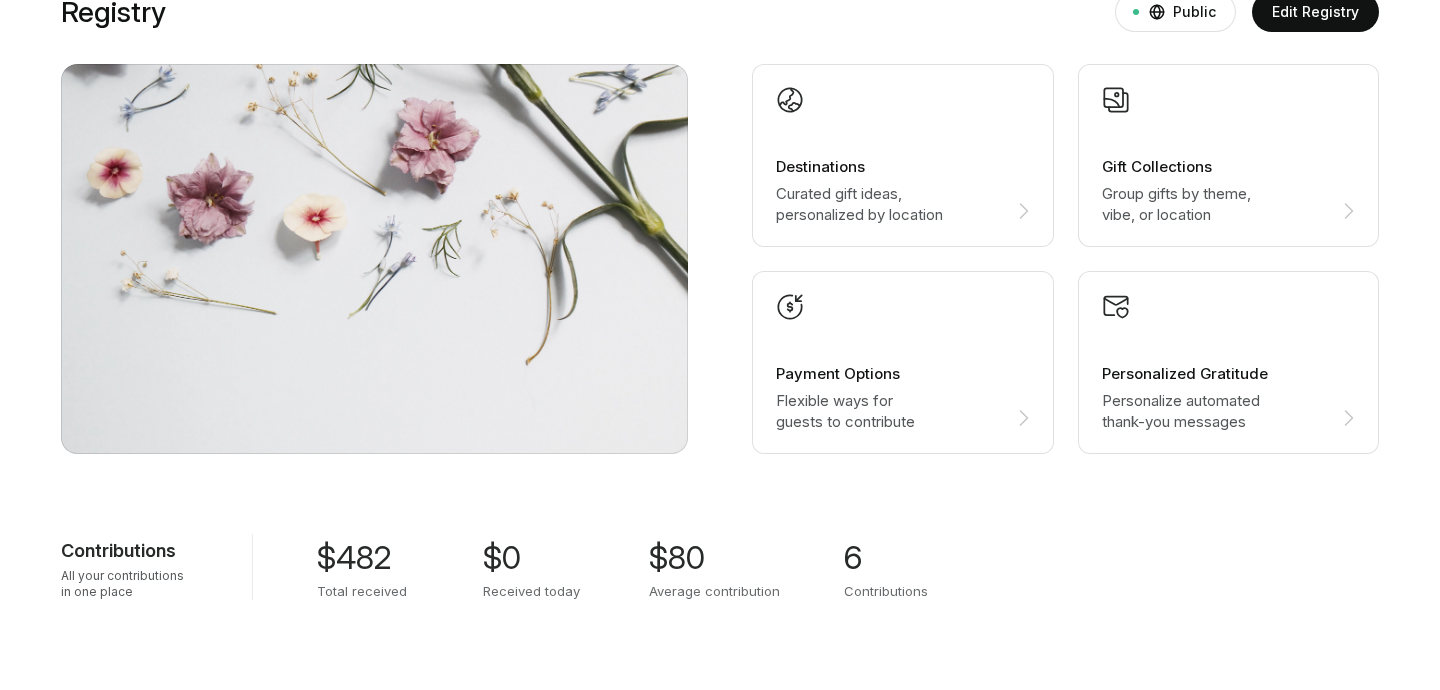 scroll, scrollTop: 1354, scrollLeft: 0, axis: vertical 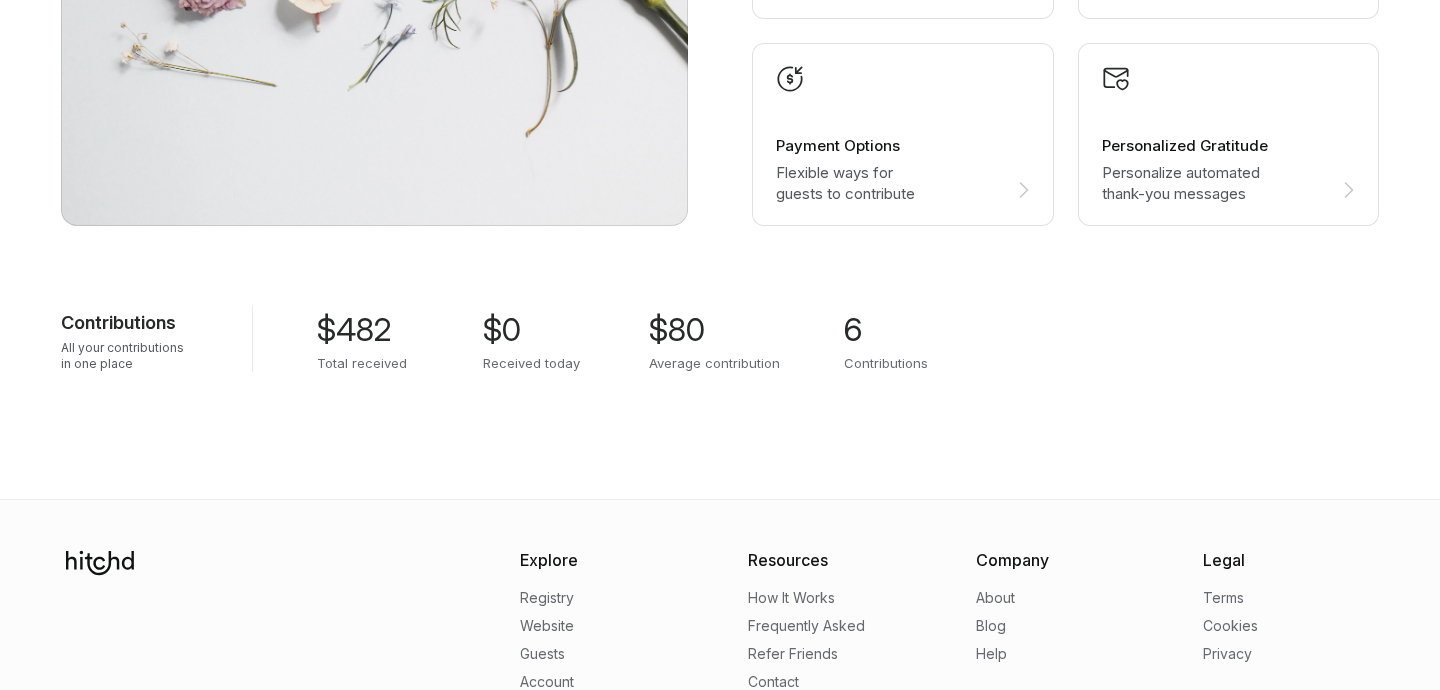 click on "$482" at bounding box center [354, 330] 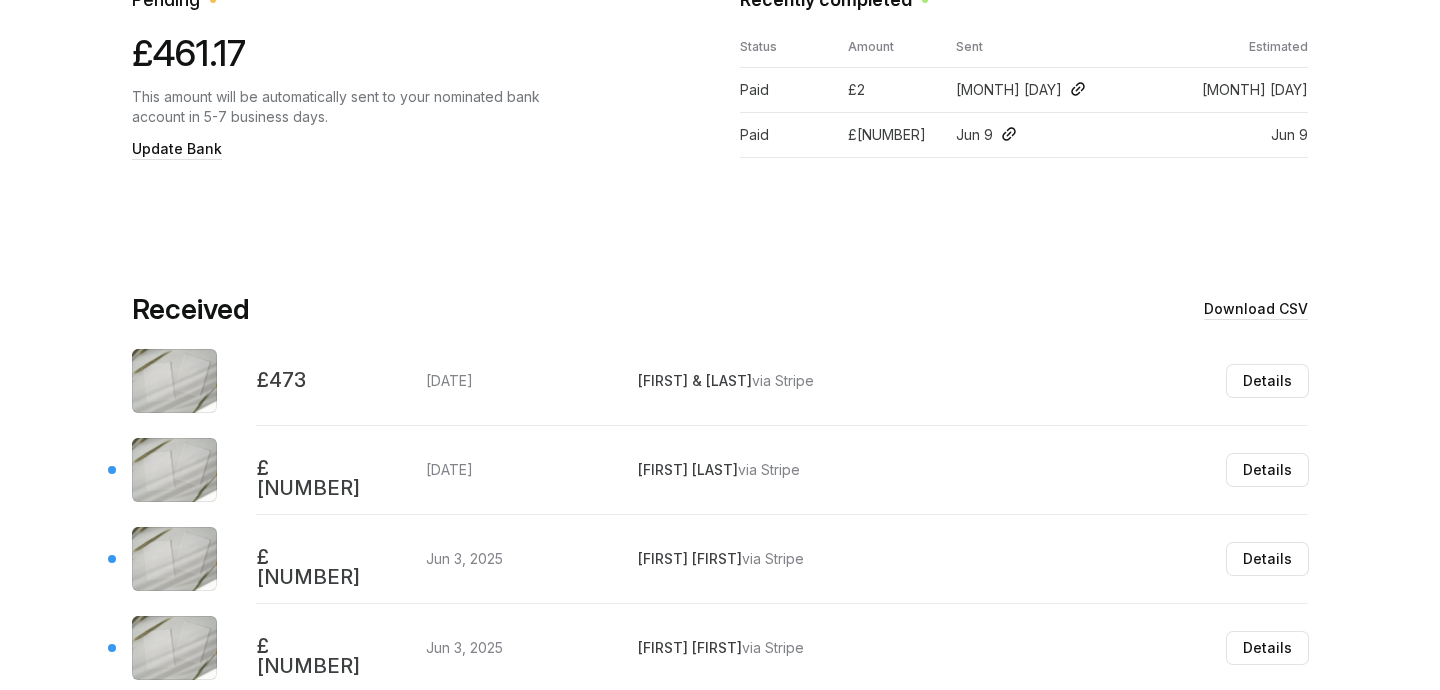 scroll, scrollTop: 617, scrollLeft: 0, axis: vertical 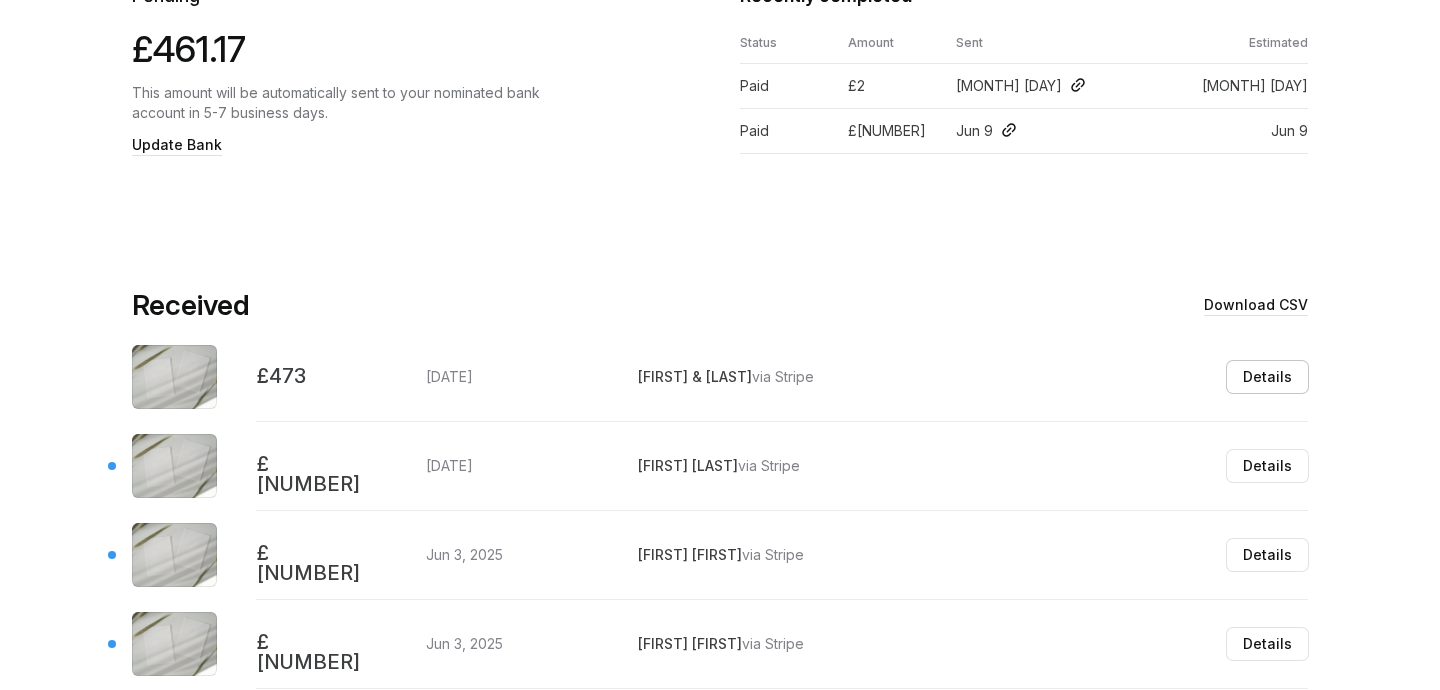 click on "Details" at bounding box center [1267, 377] 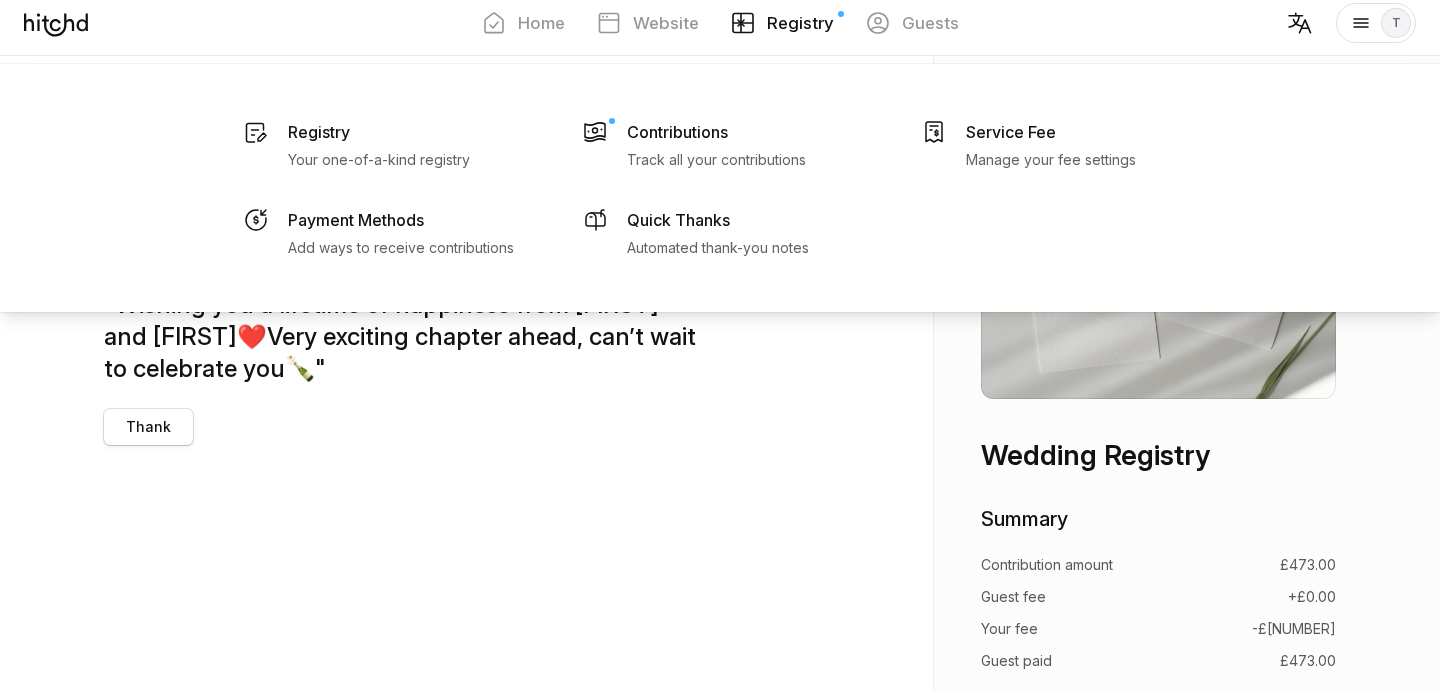 scroll, scrollTop: 0, scrollLeft: 0, axis: both 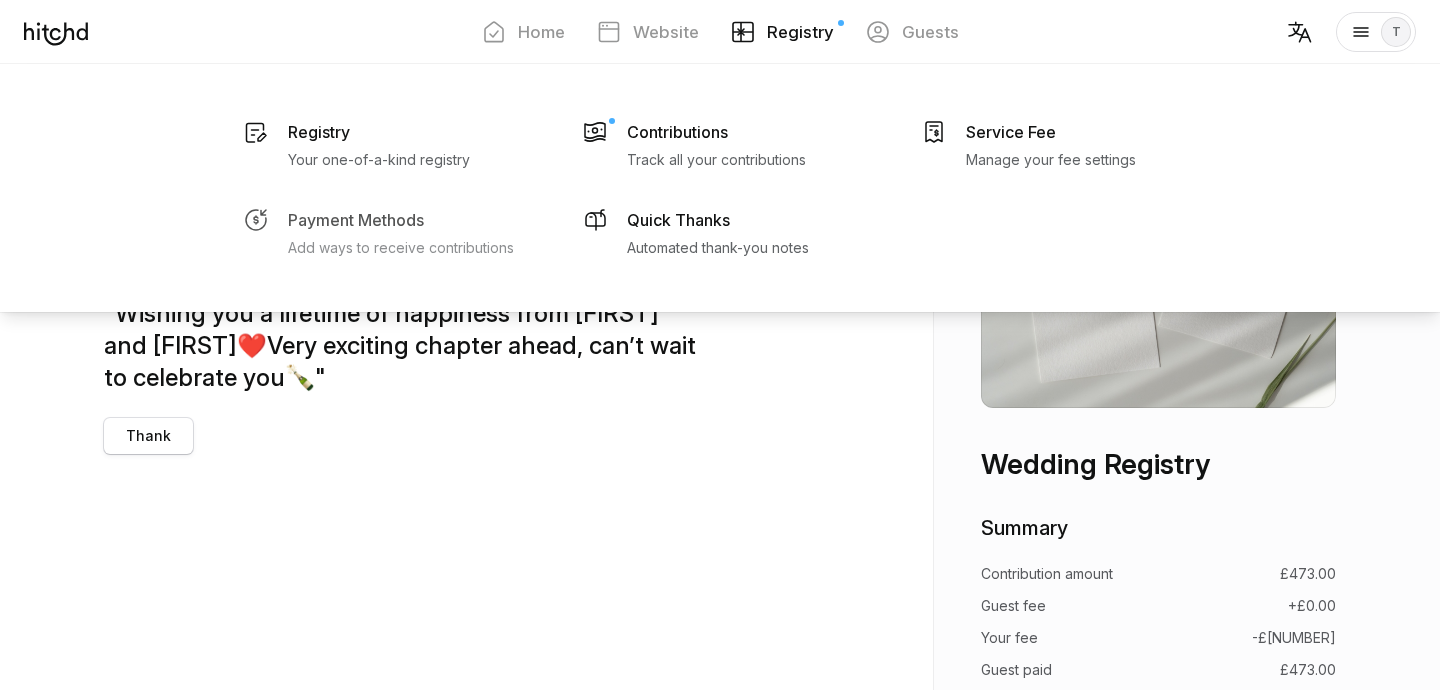 click on "Payment Methods
Add ways to receive contributions" at bounding box center [379, 144] 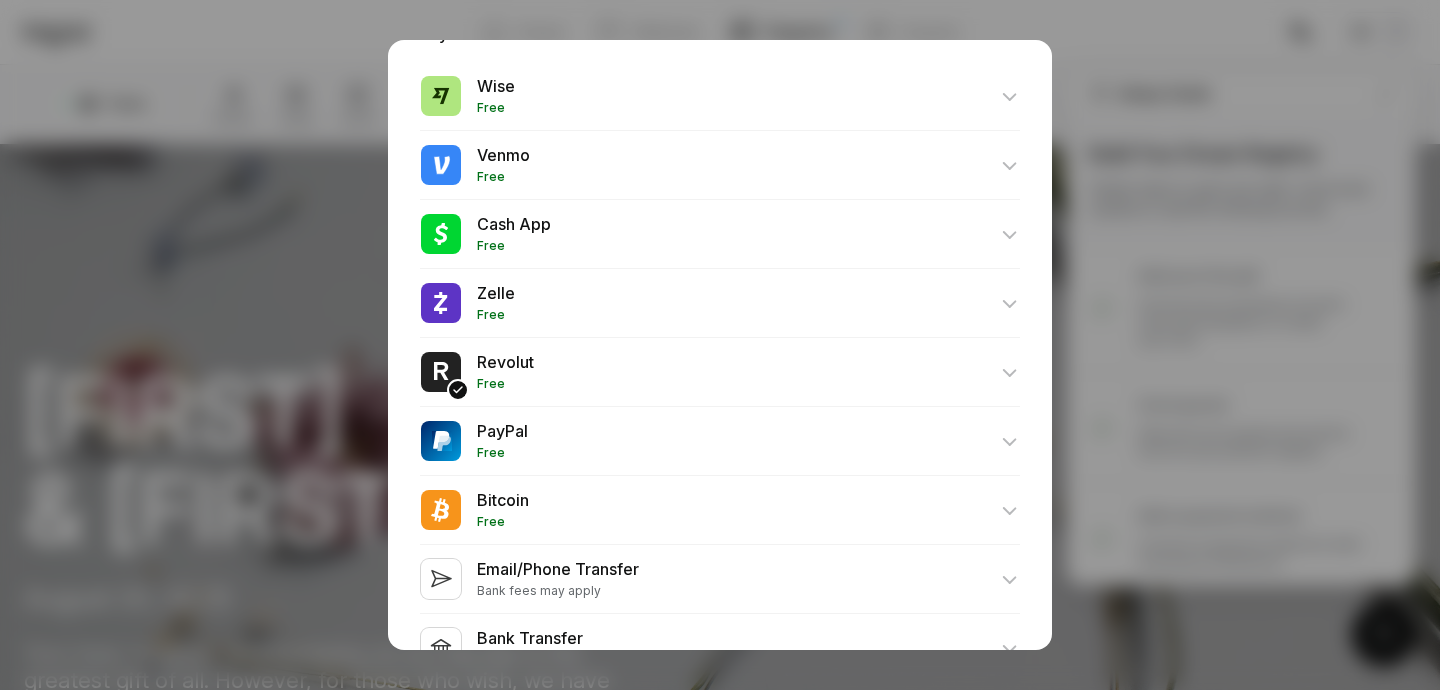 scroll, scrollTop: 641, scrollLeft: 0, axis: vertical 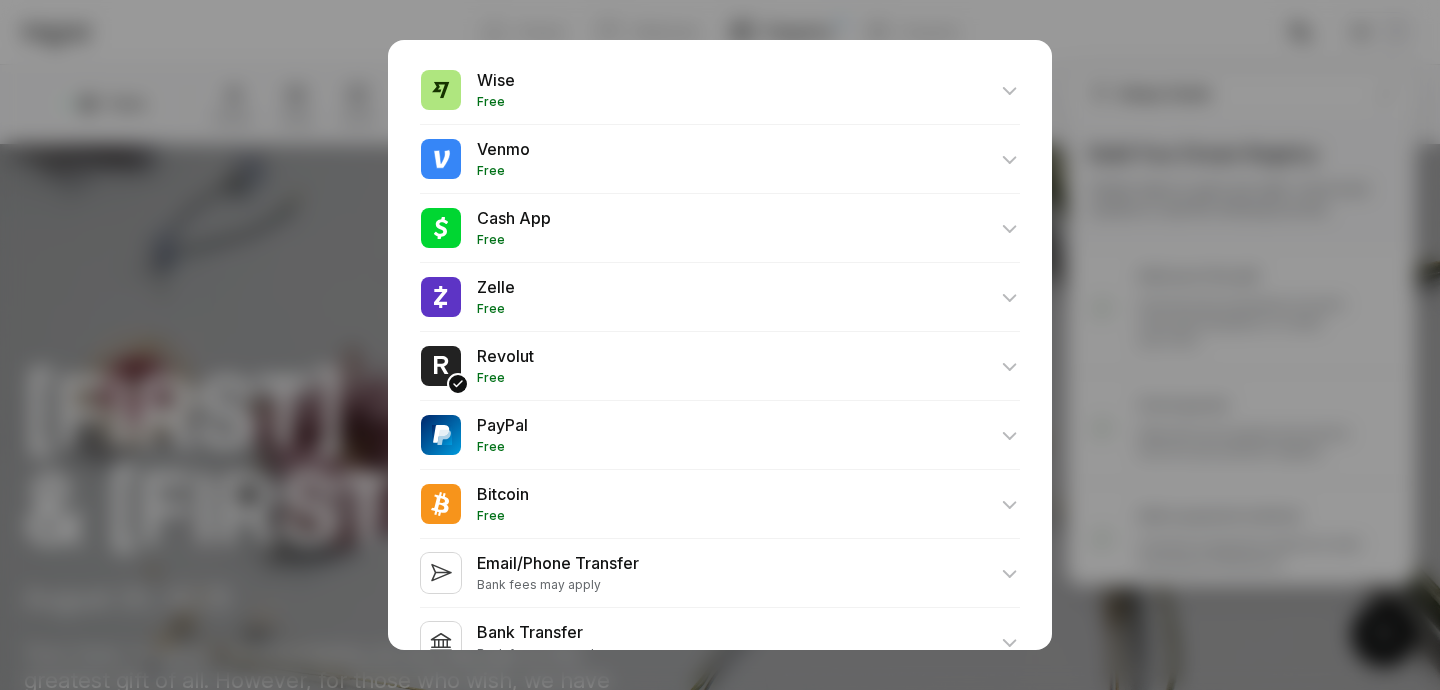 click at bounding box center [720, 367] 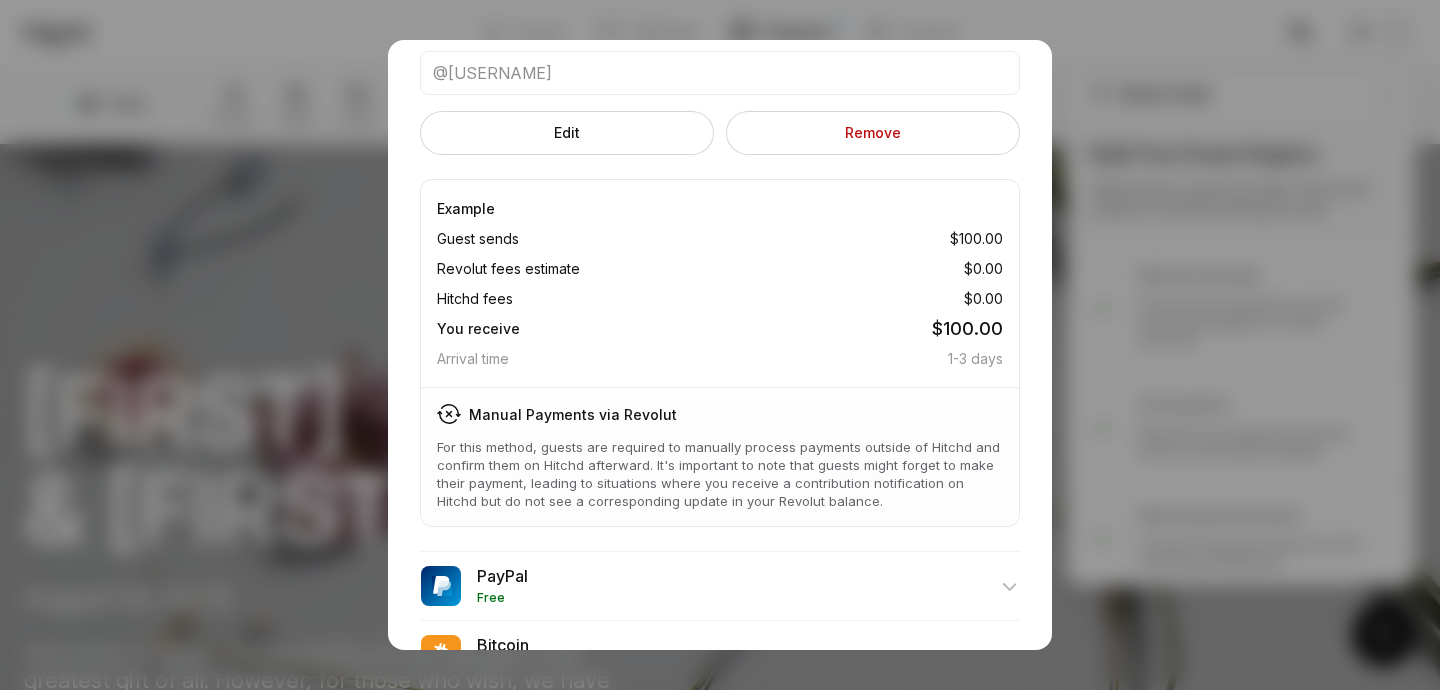 scroll, scrollTop: 1116, scrollLeft: 0, axis: vertical 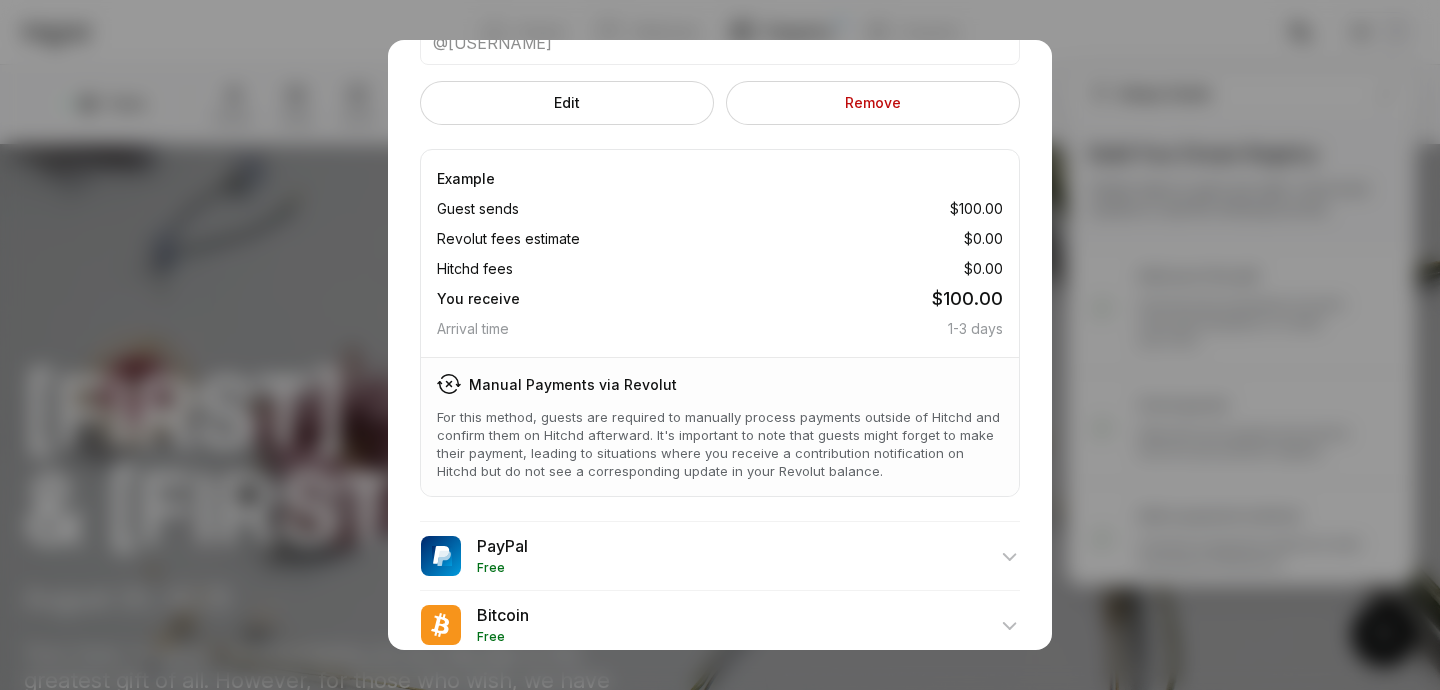 click at bounding box center (720, 345) 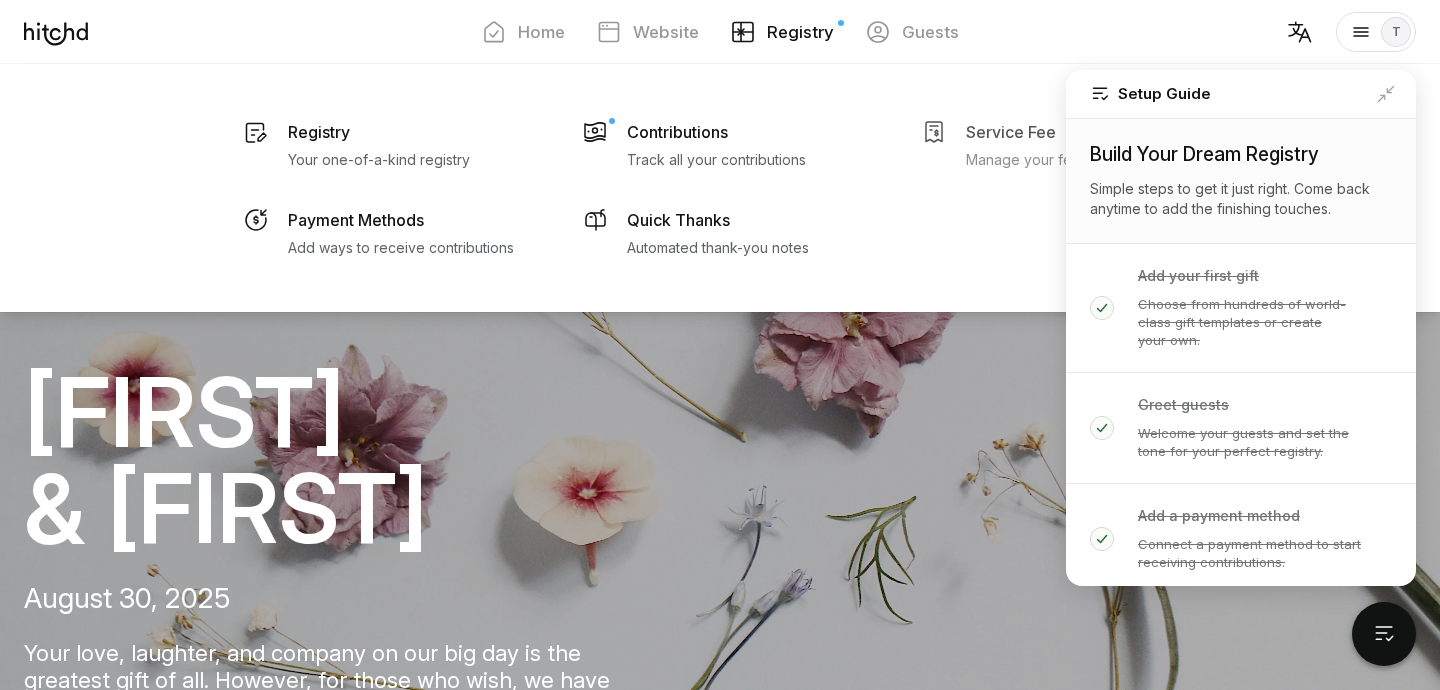 click on "Service Fee
Manage your fee settings" at bounding box center [379, 144] 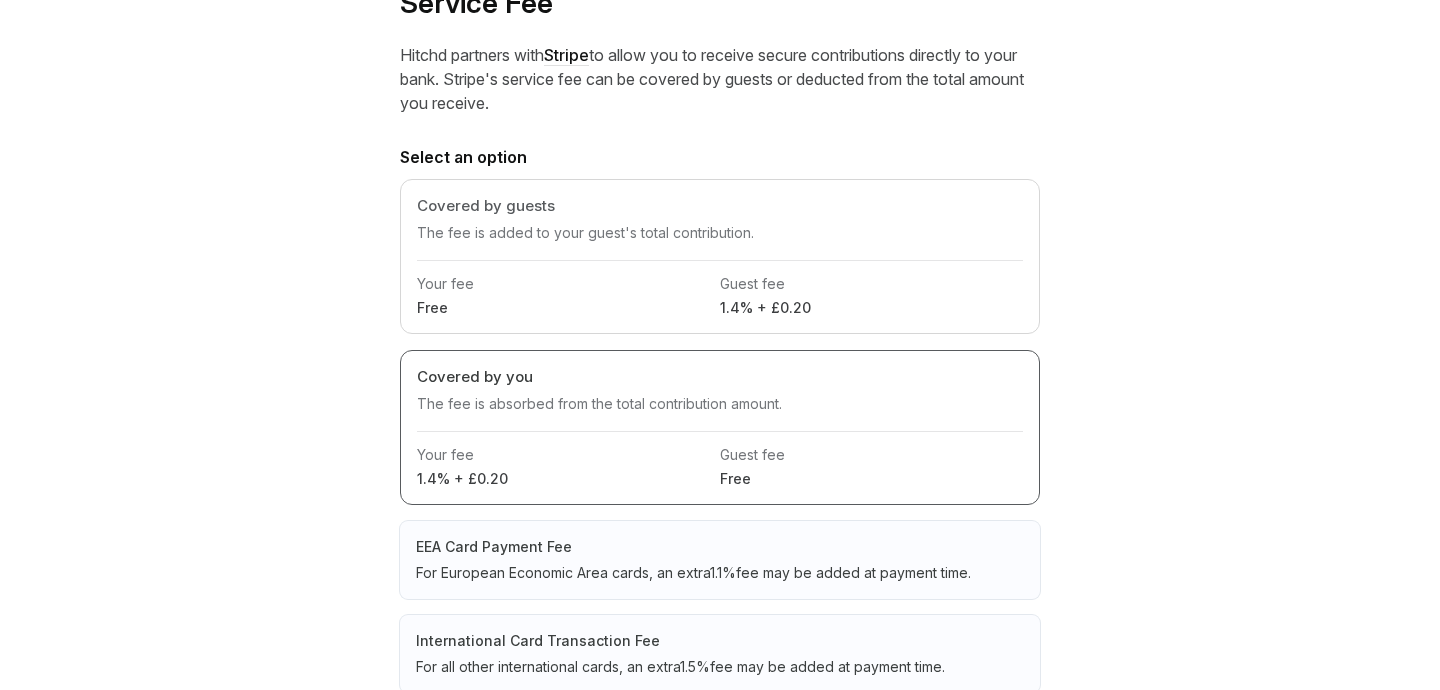 scroll, scrollTop: 377, scrollLeft: 0, axis: vertical 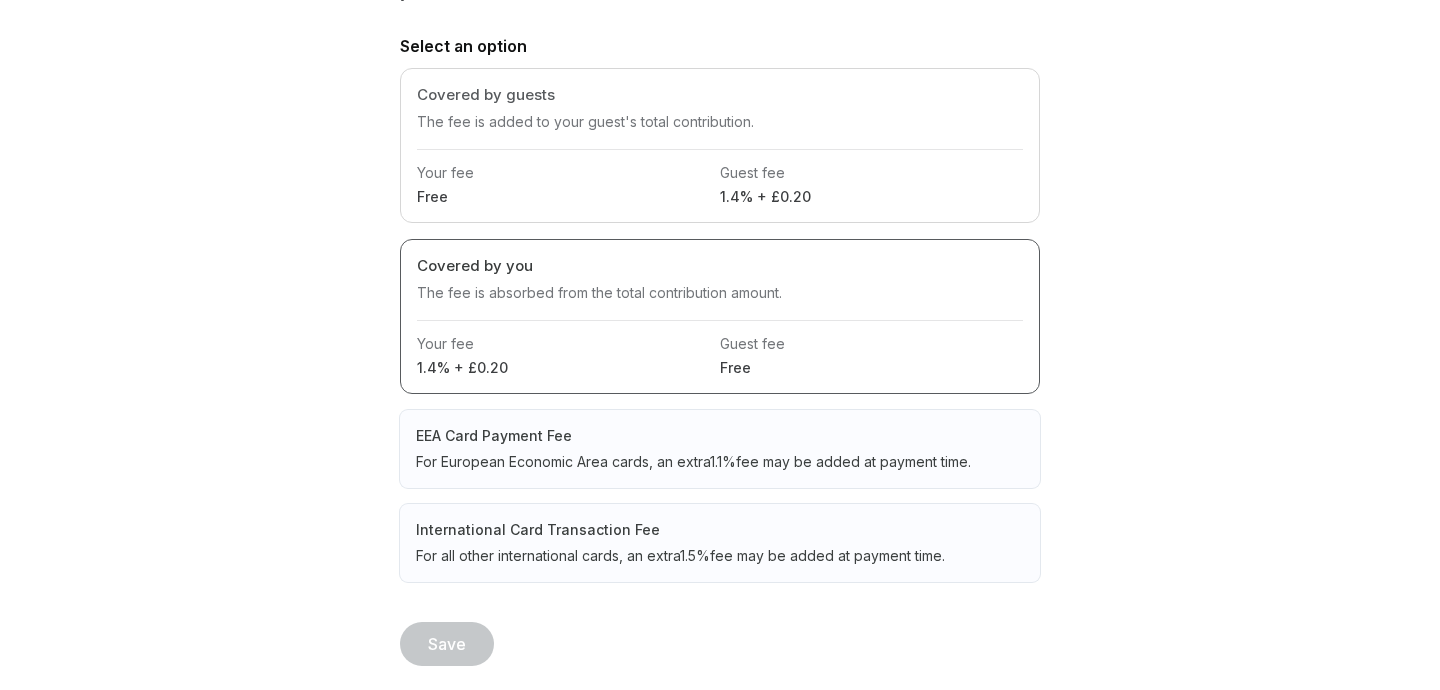 drag, startPoint x: 665, startPoint y: 557, endPoint x: 760, endPoint y: 563, distance: 95.189285 